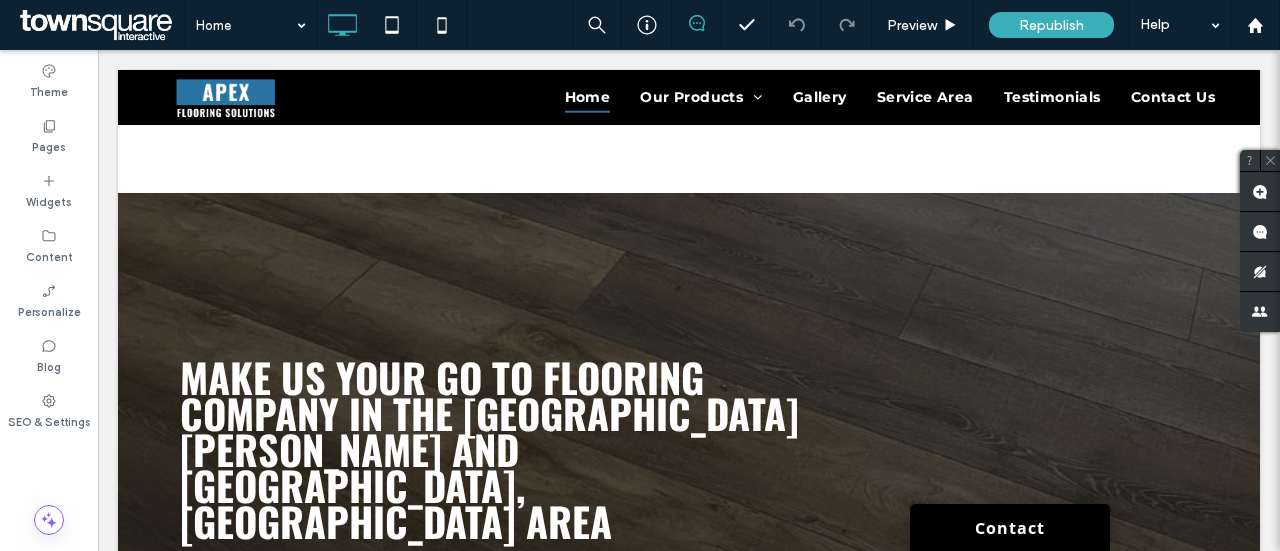 scroll, scrollTop: 2264, scrollLeft: 0, axis: vertical 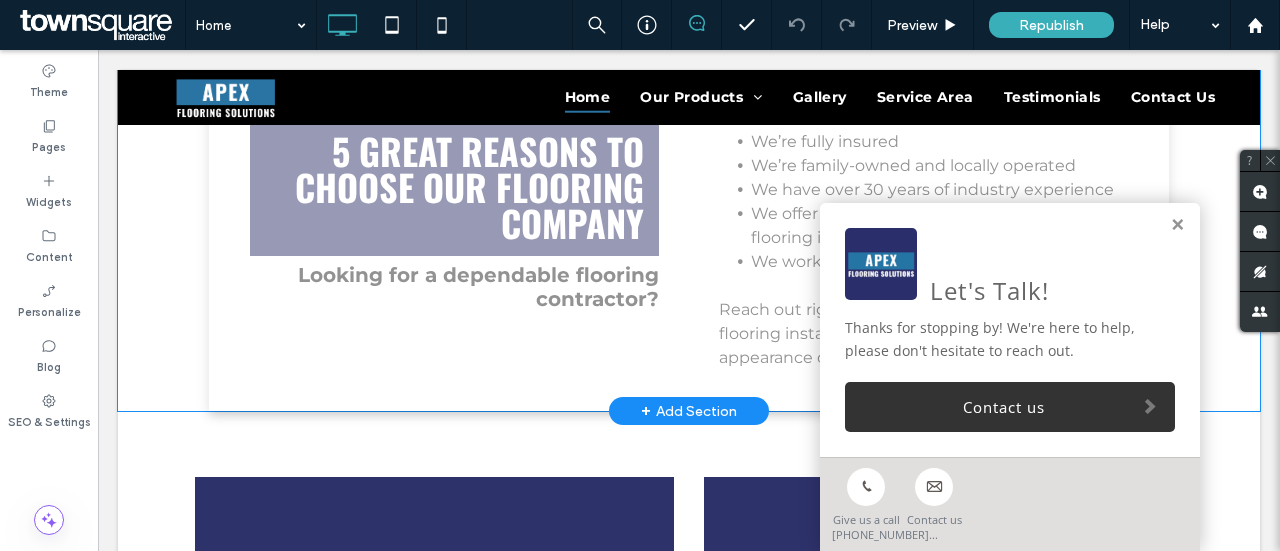 click on "+" at bounding box center [646, 411] 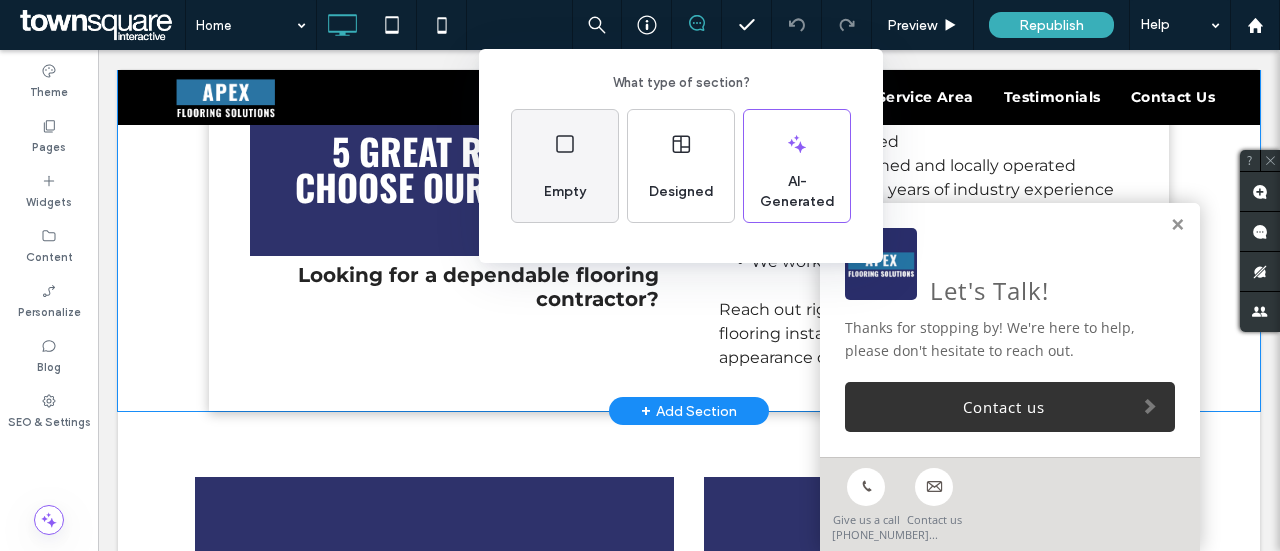 click 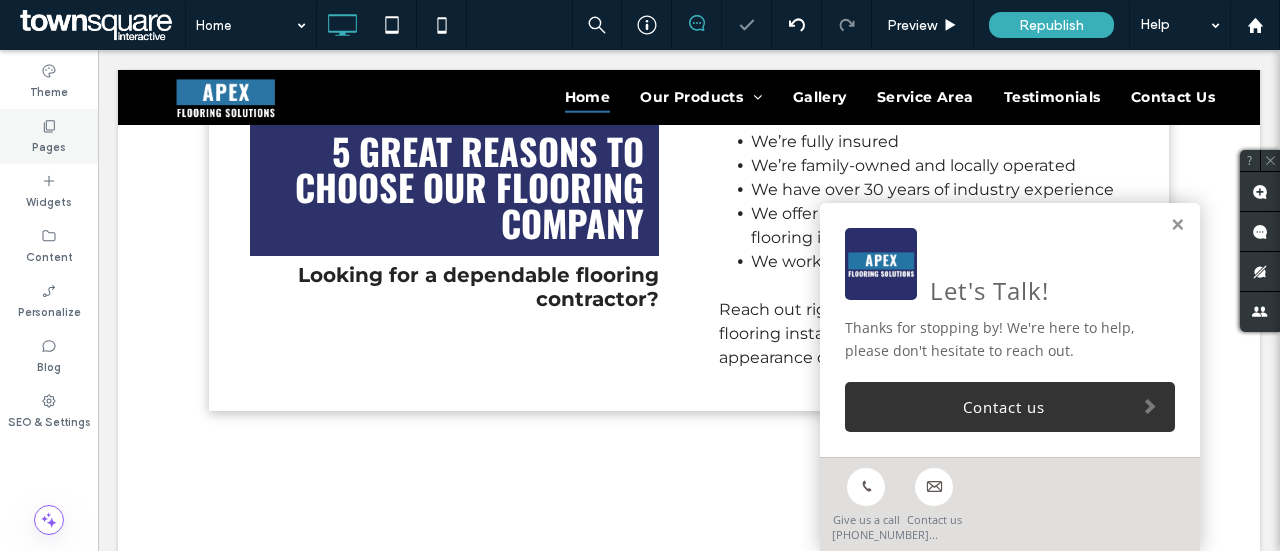click on "Pages" at bounding box center [49, 145] 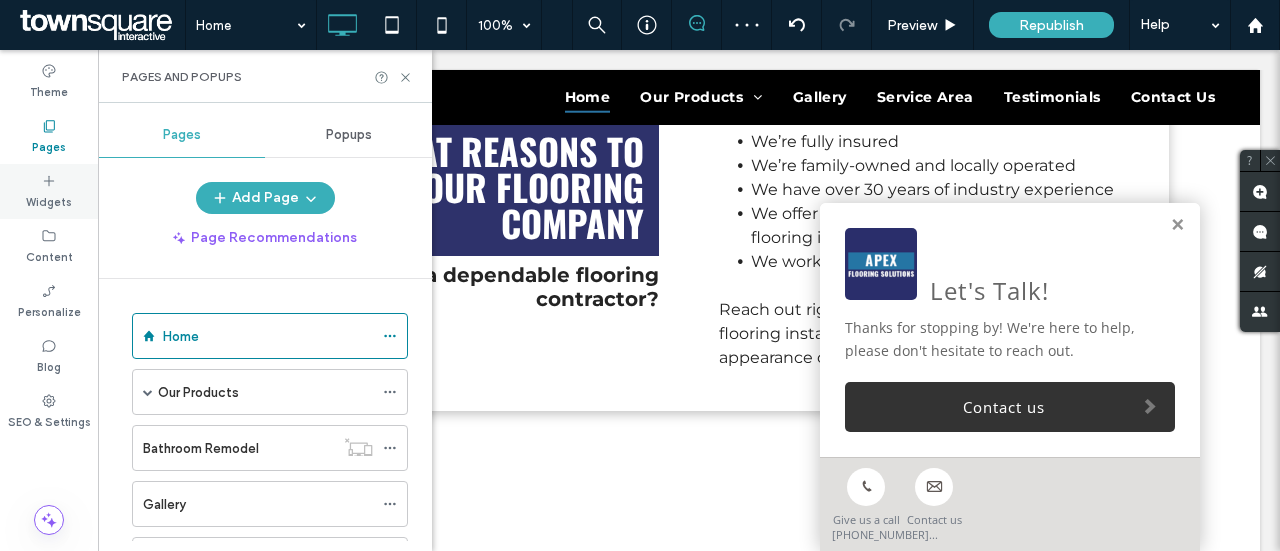 click on "Widgets" at bounding box center (49, 191) 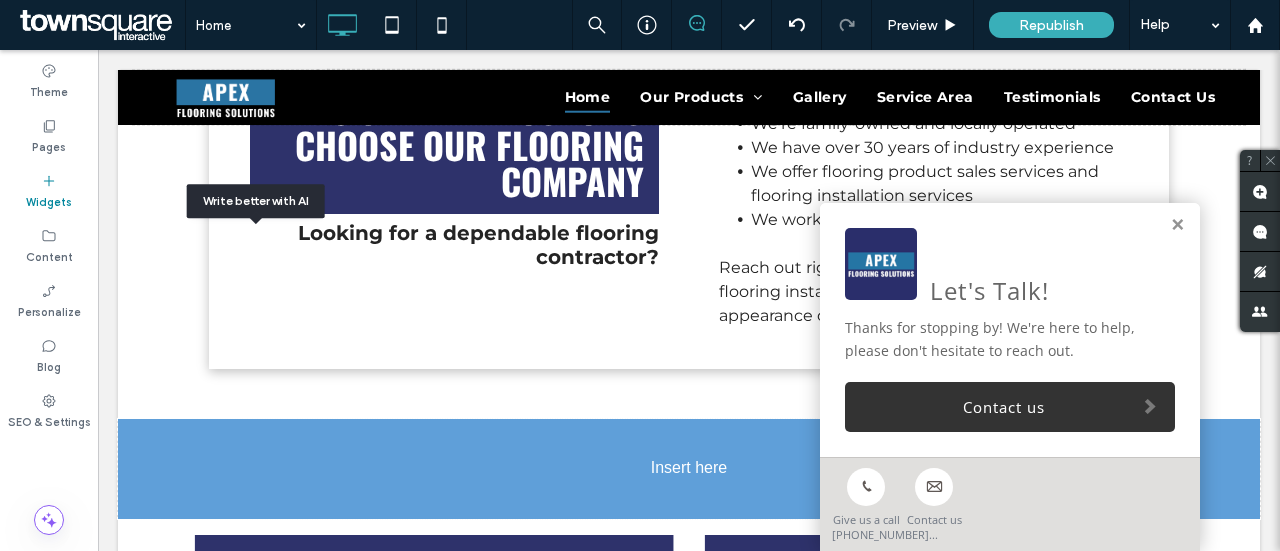 scroll, scrollTop: 2960, scrollLeft: 0, axis: vertical 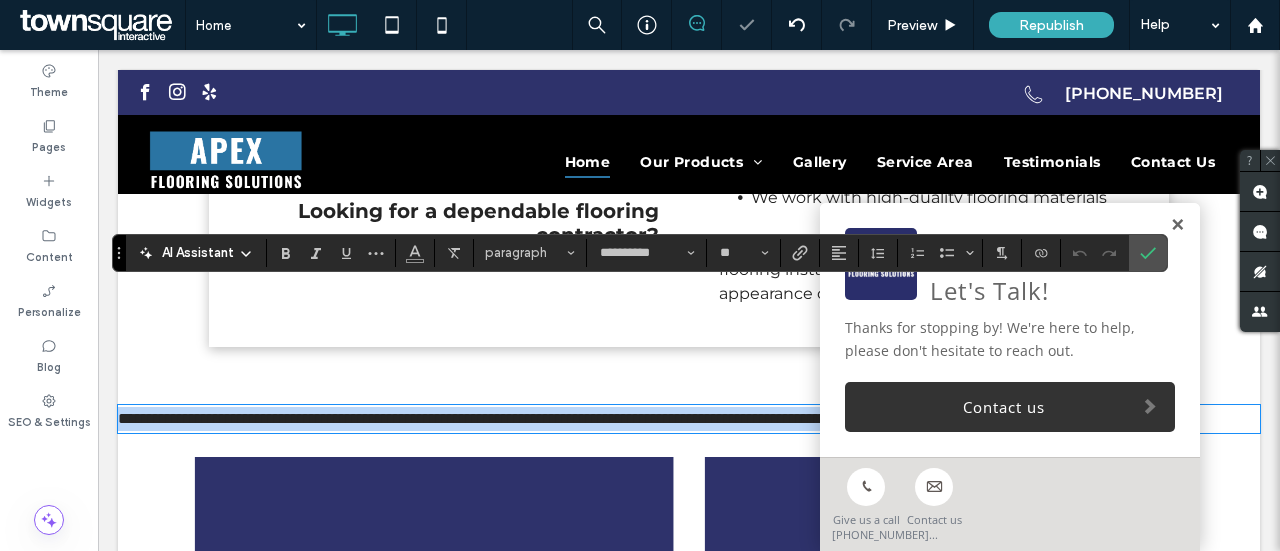 click at bounding box center (1177, 225) 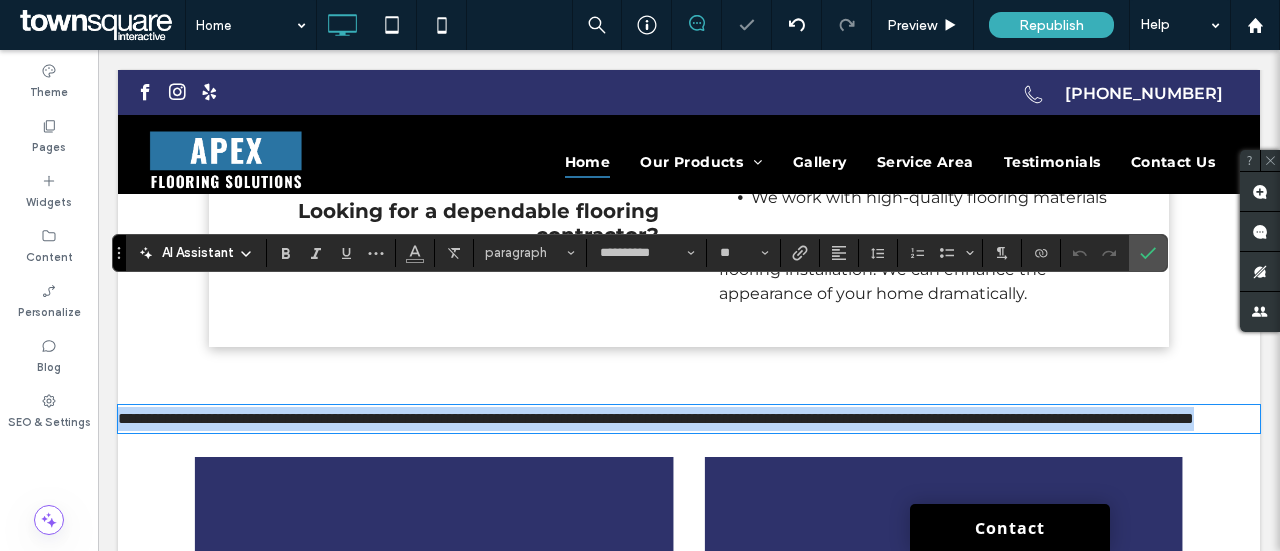 click on "**********" at bounding box center [689, 419] 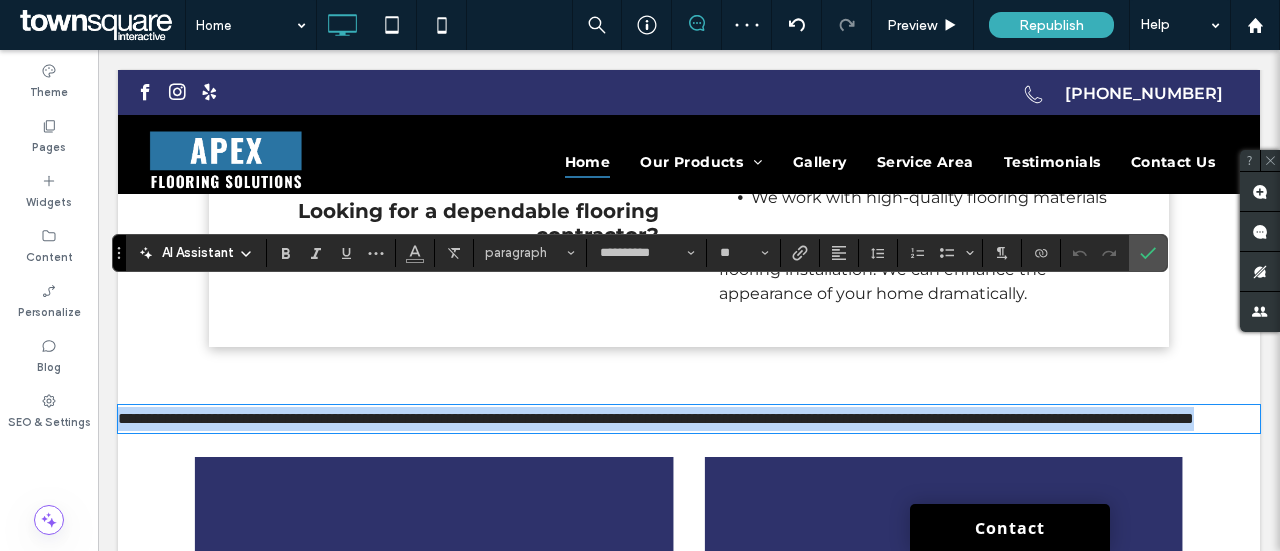 drag, startPoint x: 448, startPoint y: 323, endPoint x: 94, endPoint y: 299, distance: 354.81262 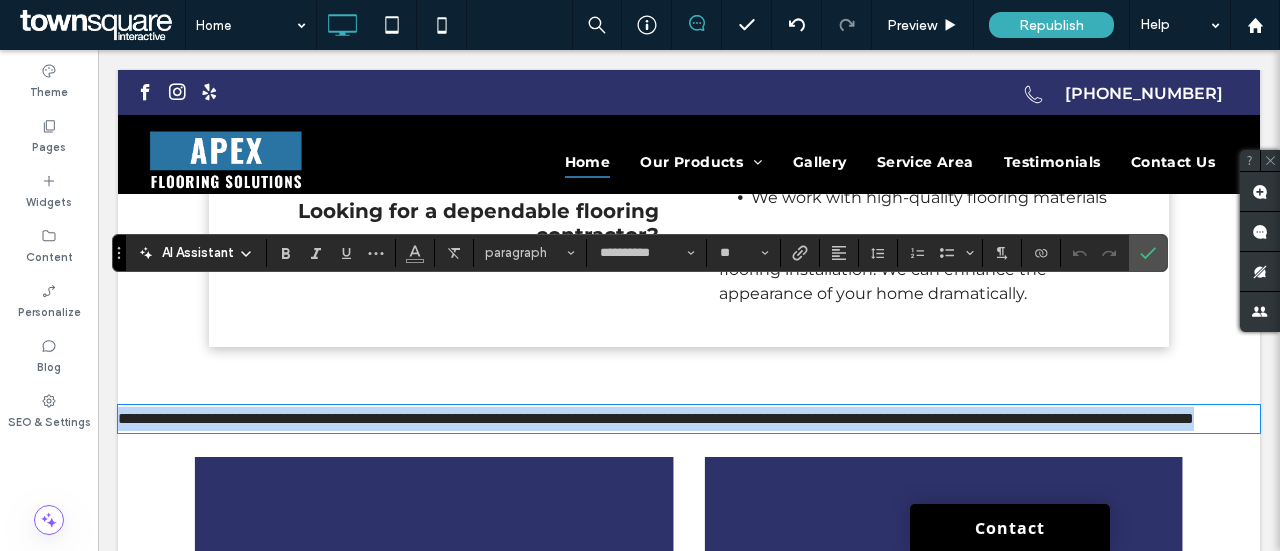 type 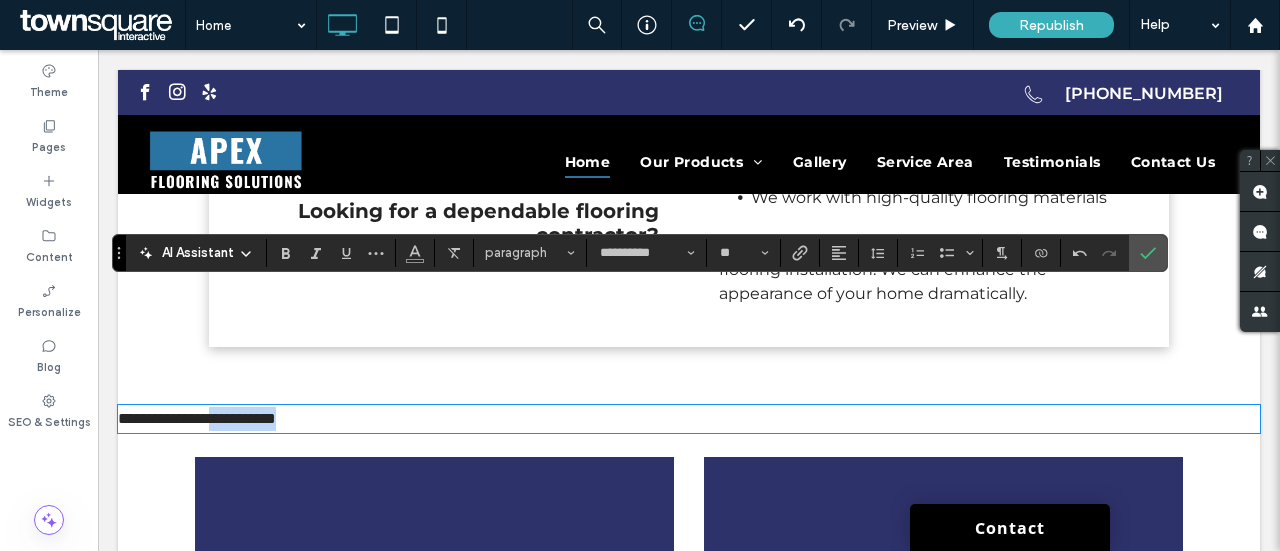 drag, startPoint x: 379, startPoint y: 303, endPoint x: 264, endPoint y: 313, distance: 115.43397 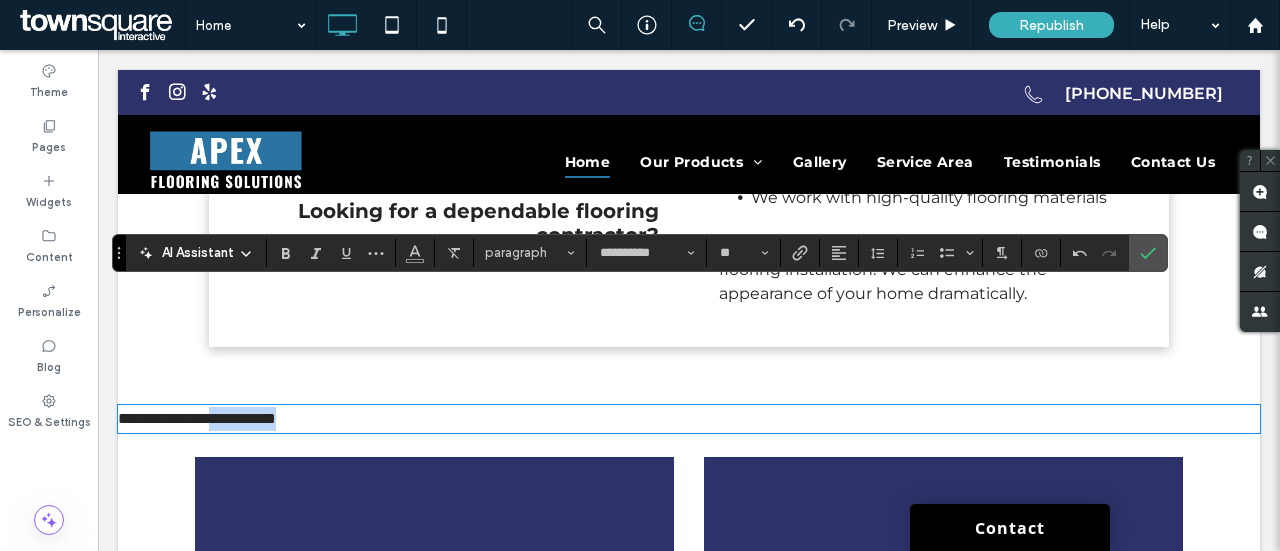 click on "**********" at bounding box center (689, 419) 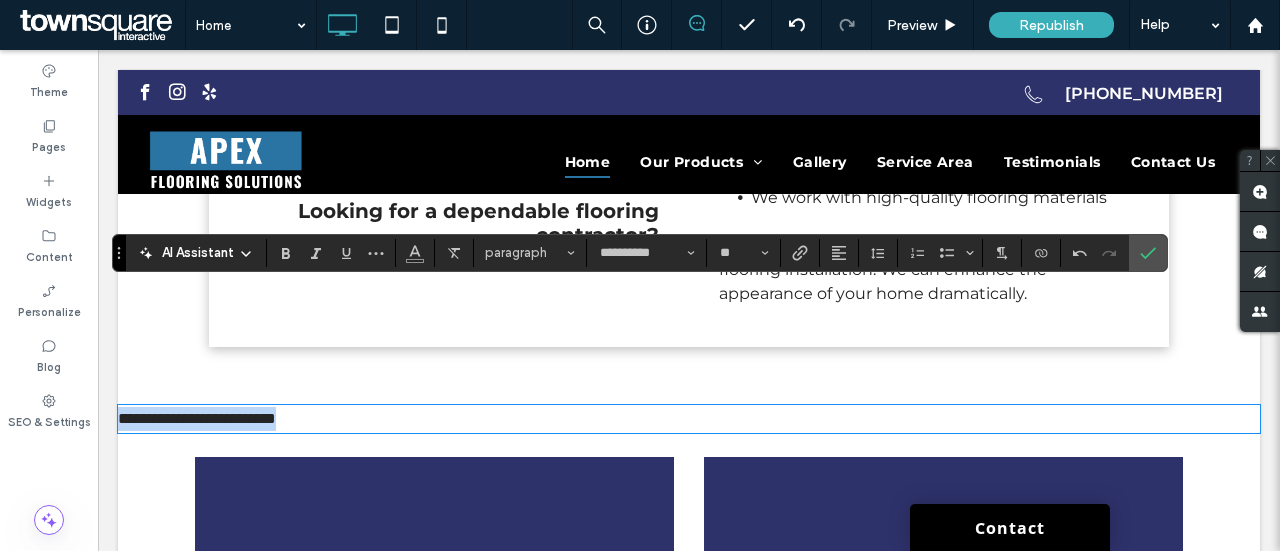 drag, startPoint x: 393, startPoint y: 303, endPoint x: 111, endPoint y: 305, distance: 282.00708 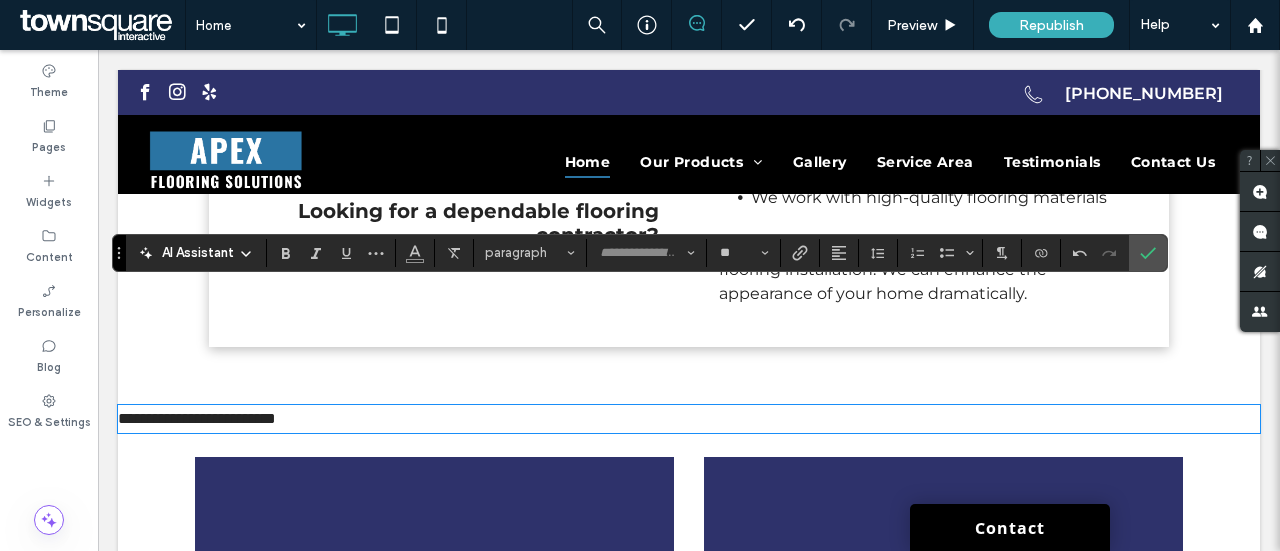 scroll, scrollTop: 2, scrollLeft: 0, axis: vertical 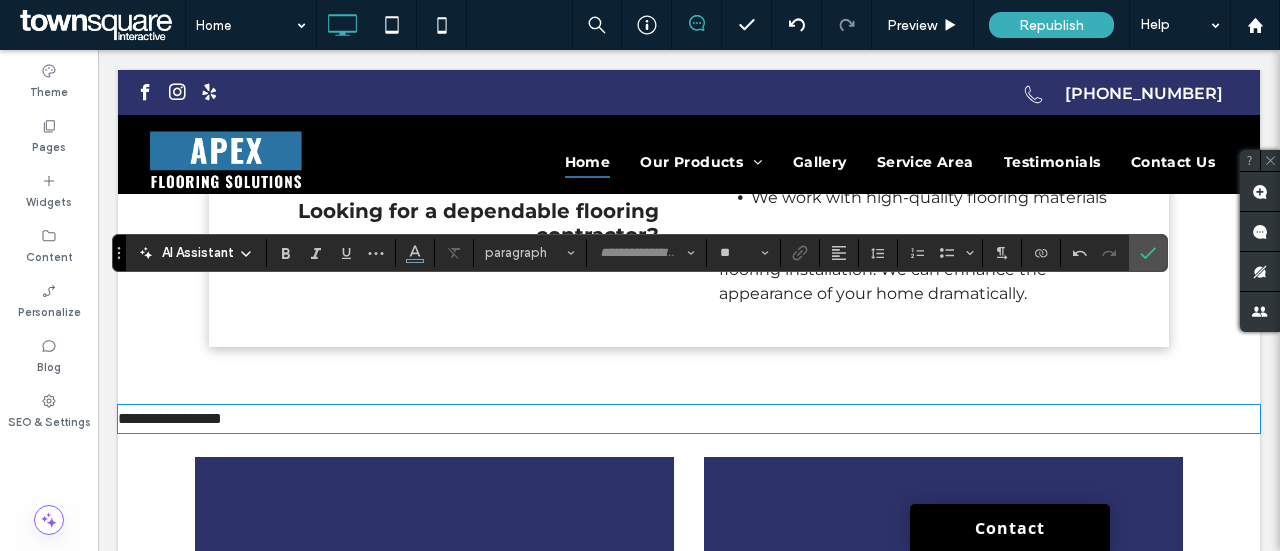 type on "**********" 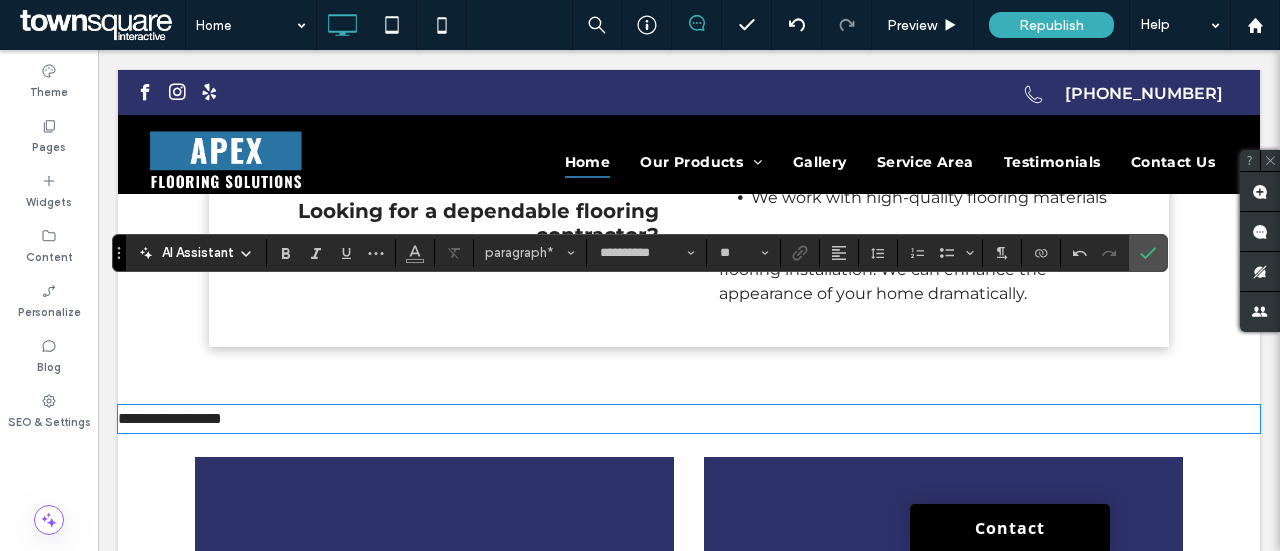 click on "**********" at bounding box center (170, 418) 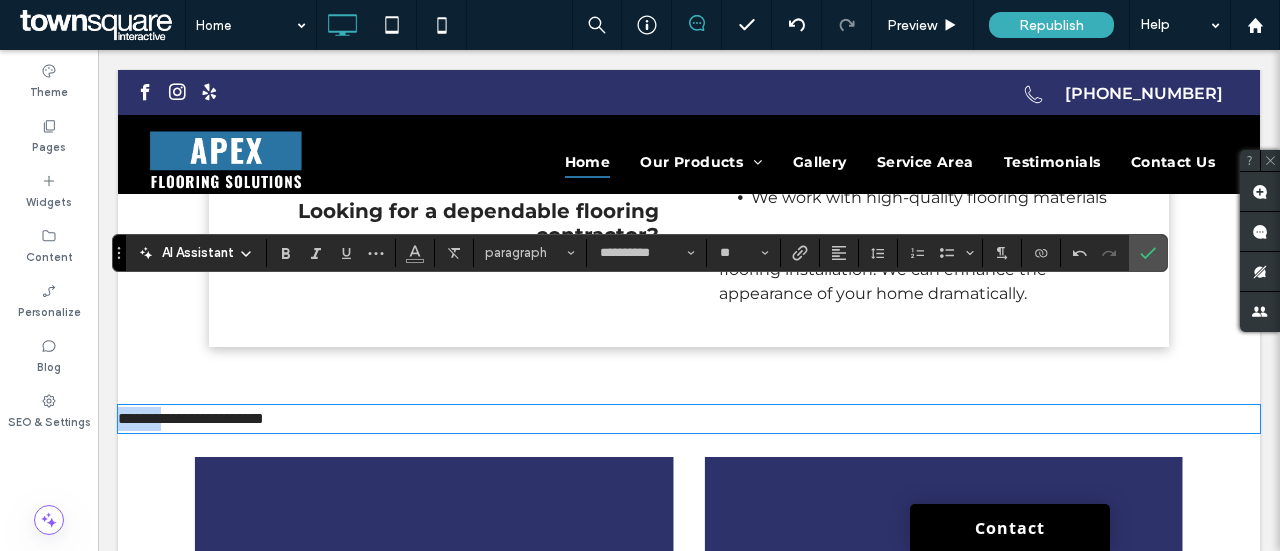 drag, startPoint x: 178, startPoint y: 299, endPoint x: 118, endPoint y: 305, distance: 60.299255 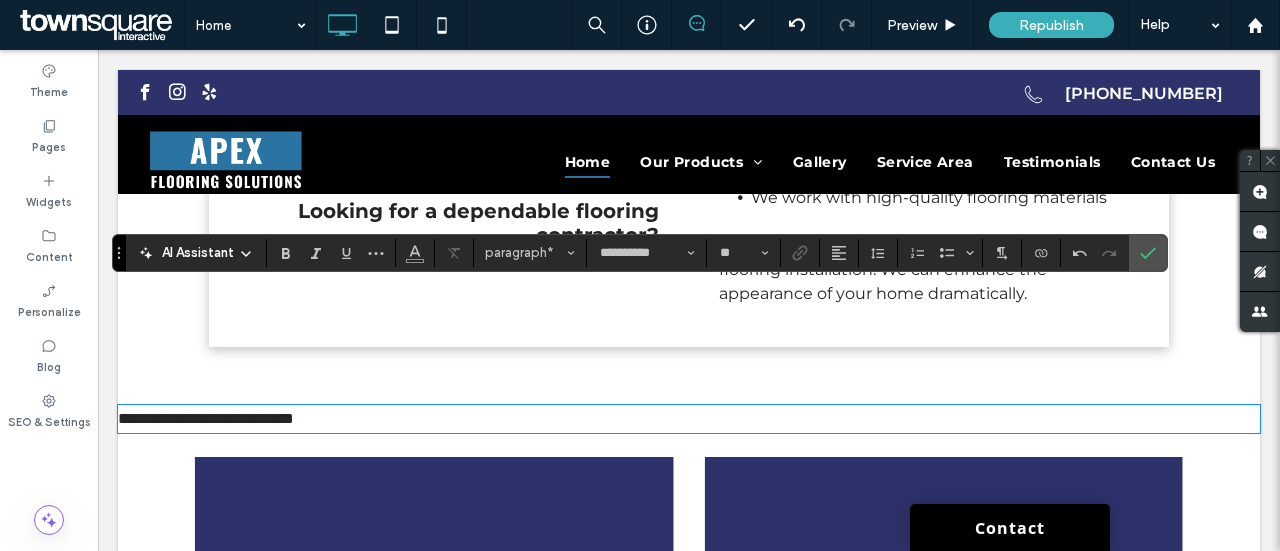 click on "**********" at bounding box center [689, 419] 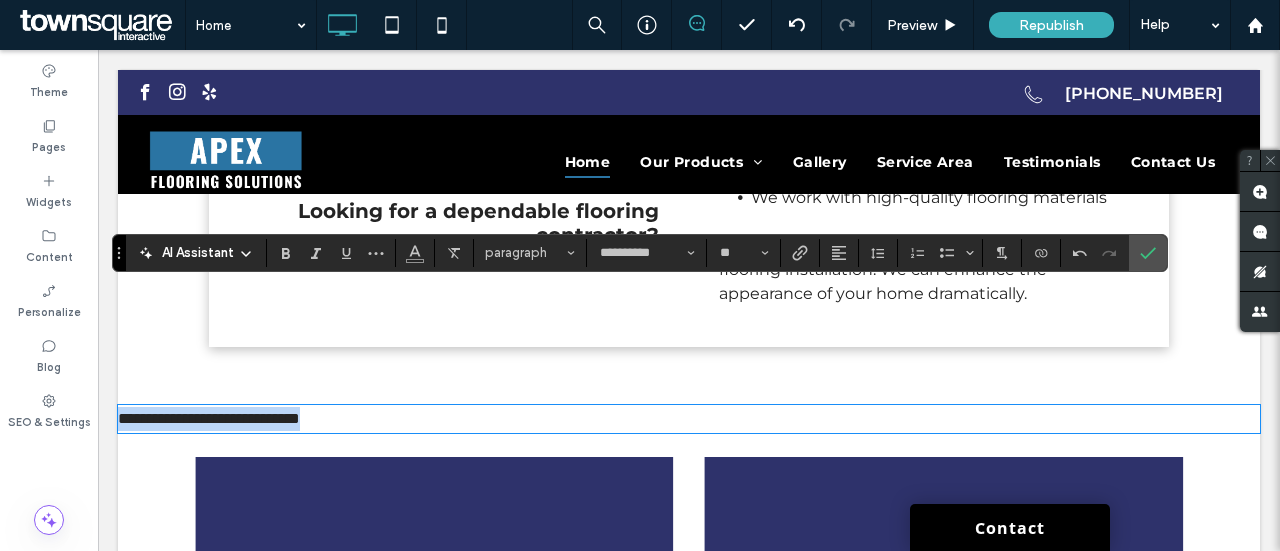 drag, startPoint x: 486, startPoint y: 292, endPoint x: 76, endPoint y: 281, distance: 410.14752 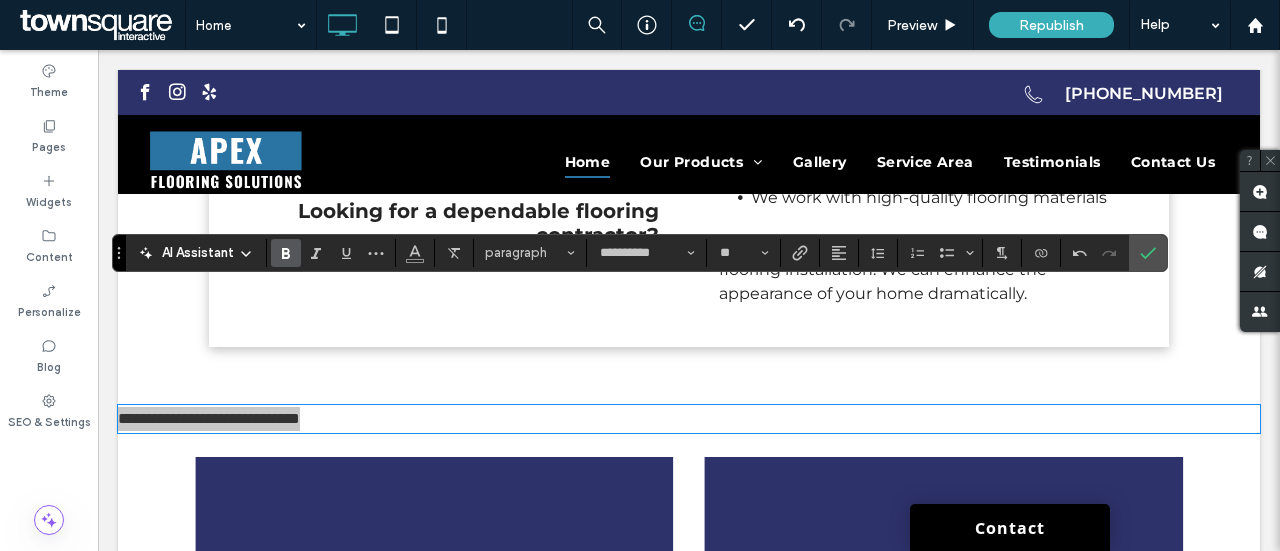 click 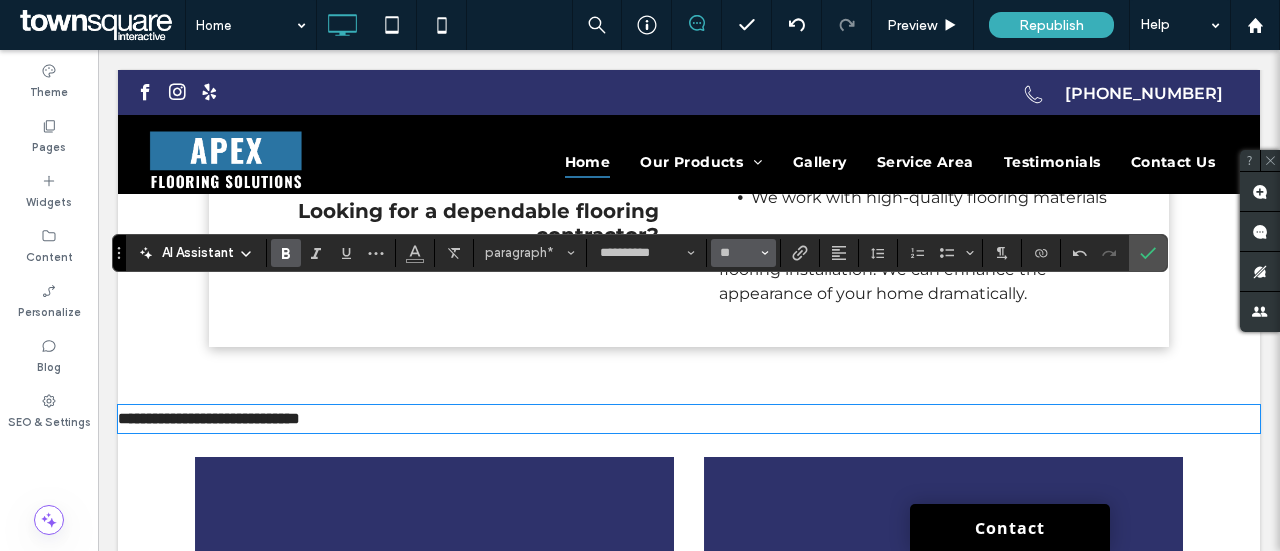 click on "**" at bounding box center (743, 253) 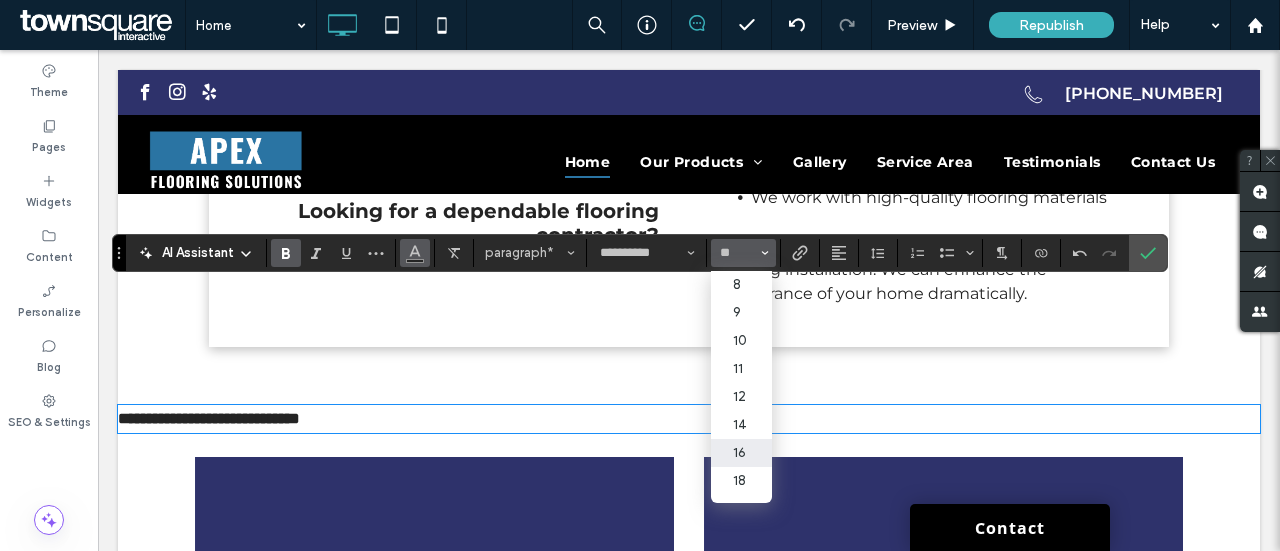 click 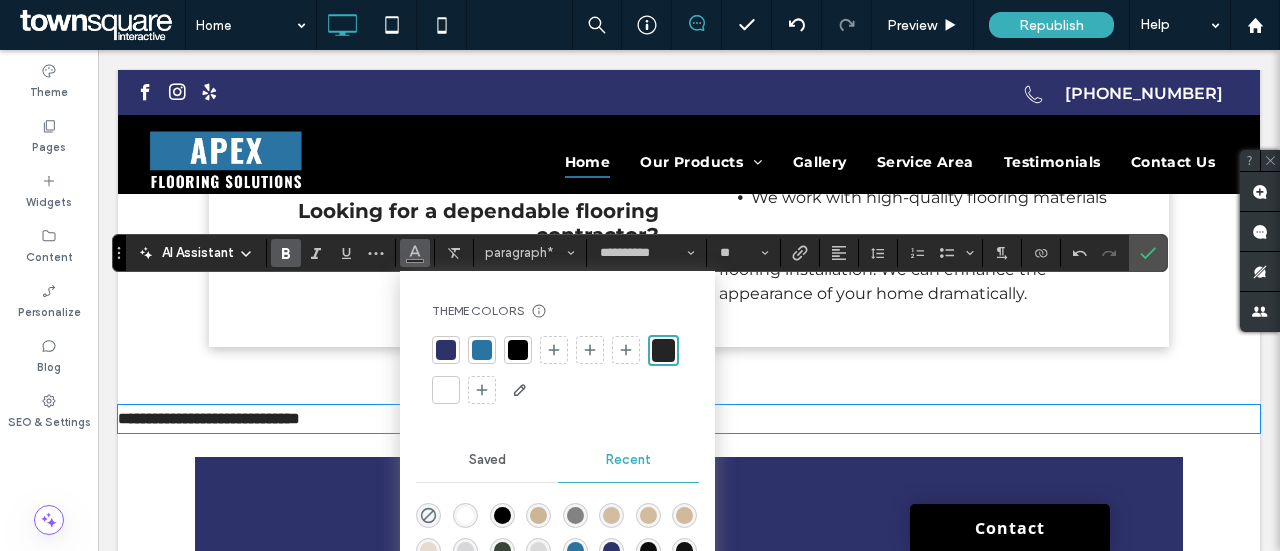 click at bounding box center [482, 350] 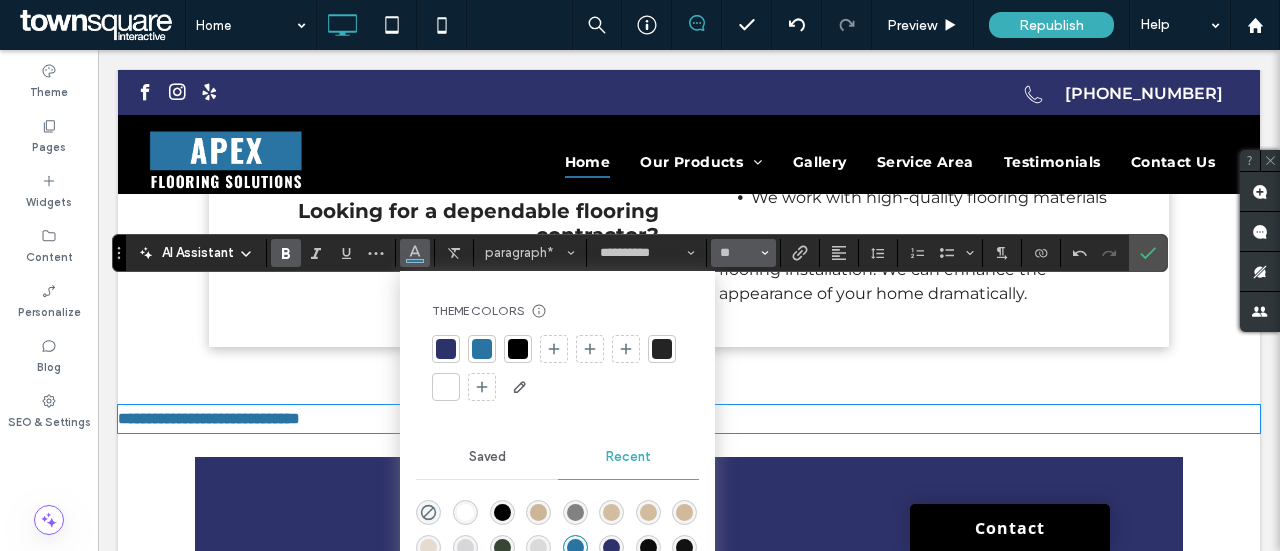 click on "**" at bounding box center (743, 253) 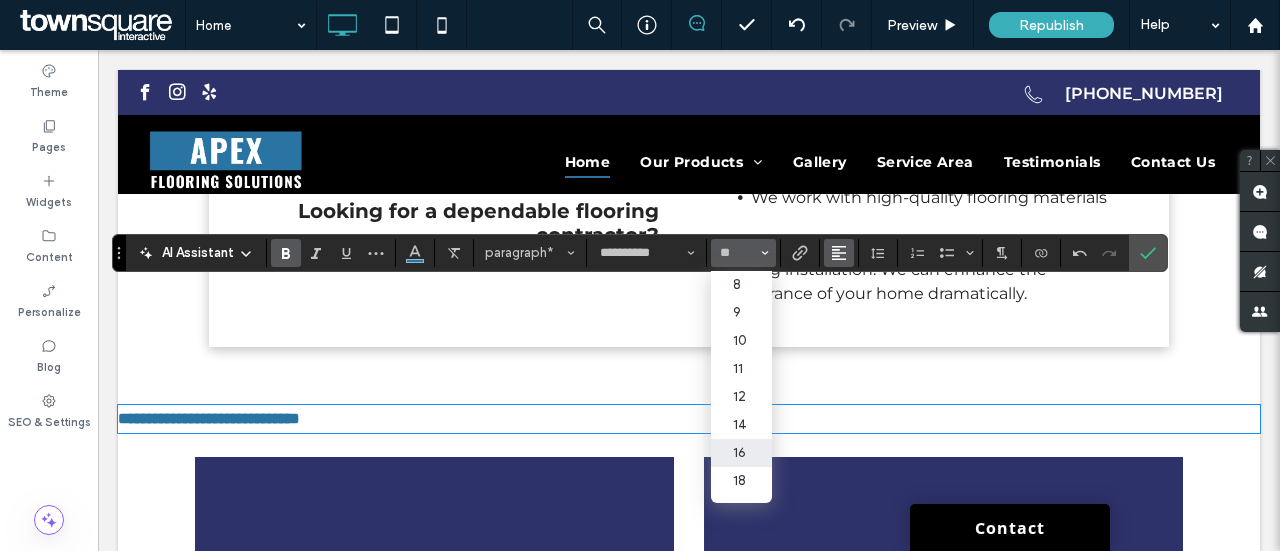 click at bounding box center [839, 253] 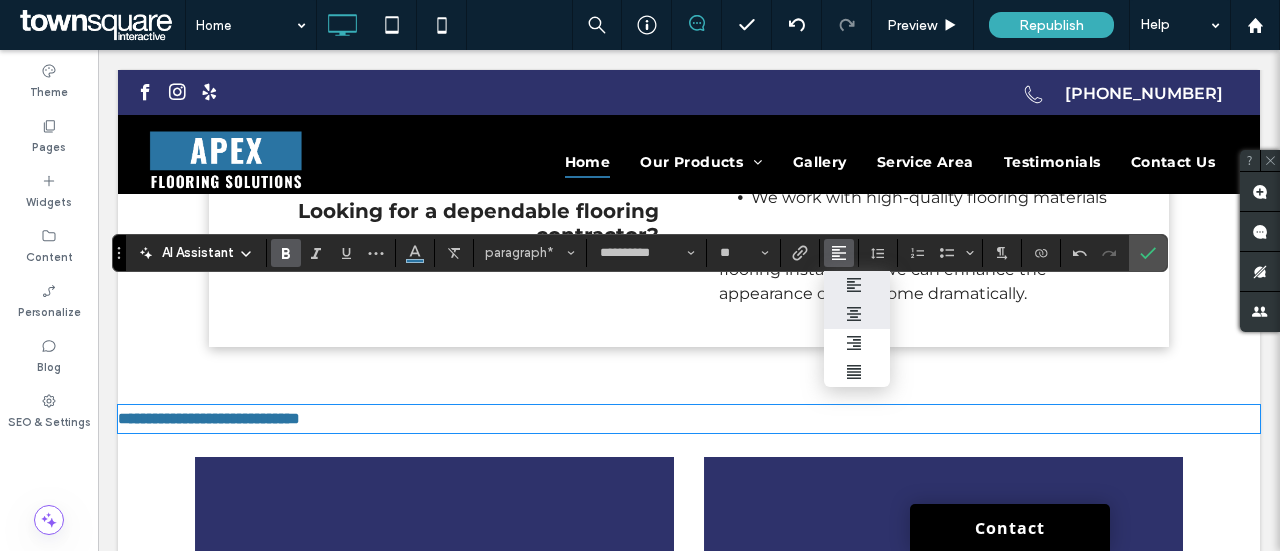 click 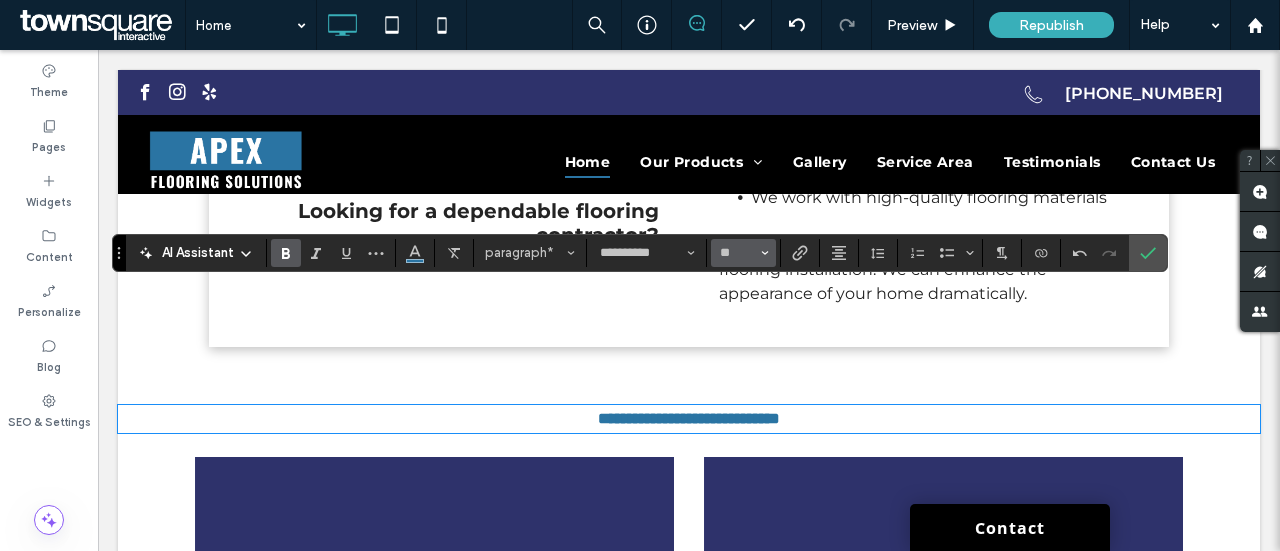 click at bounding box center (765, 253) 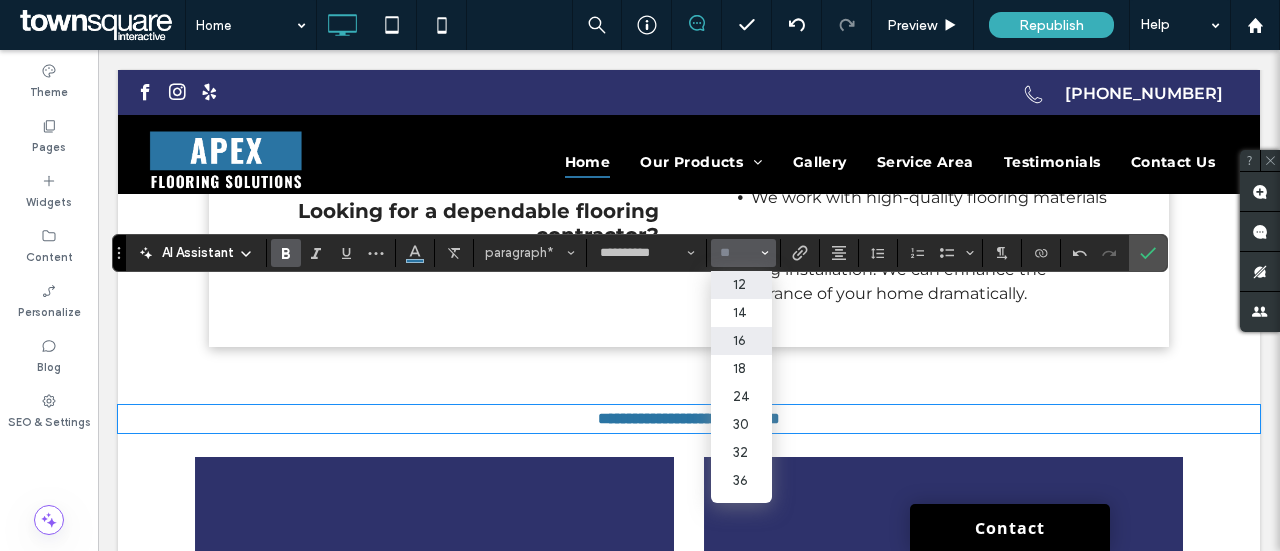 scroll, scrollTop: 232, scrollLeft: 0, axis: vertical 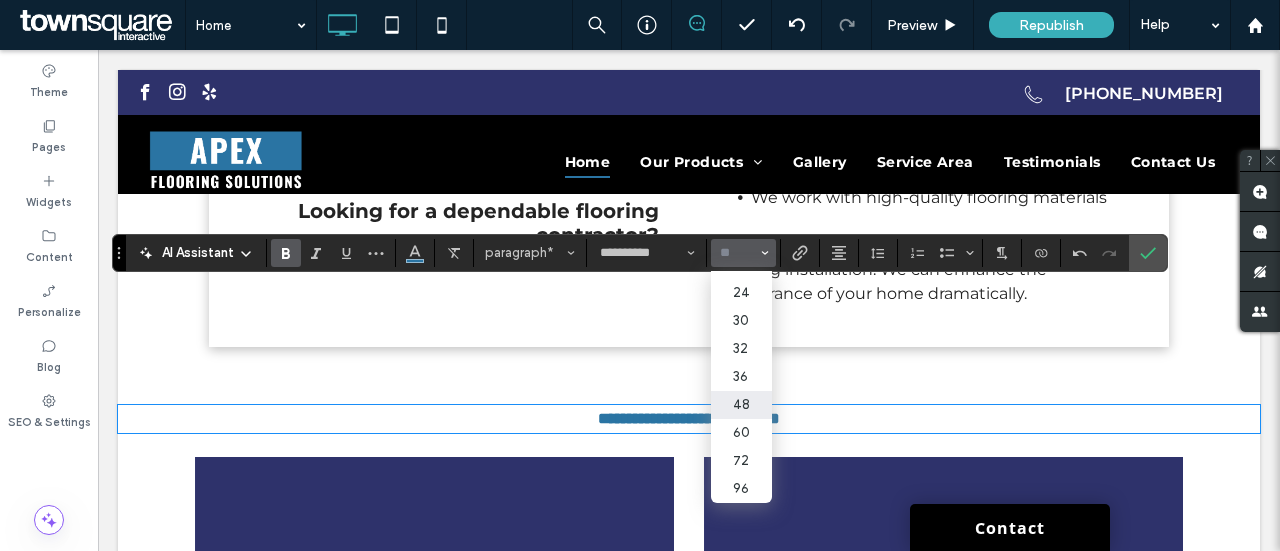 click on "48" at bounding box center [741, 405] 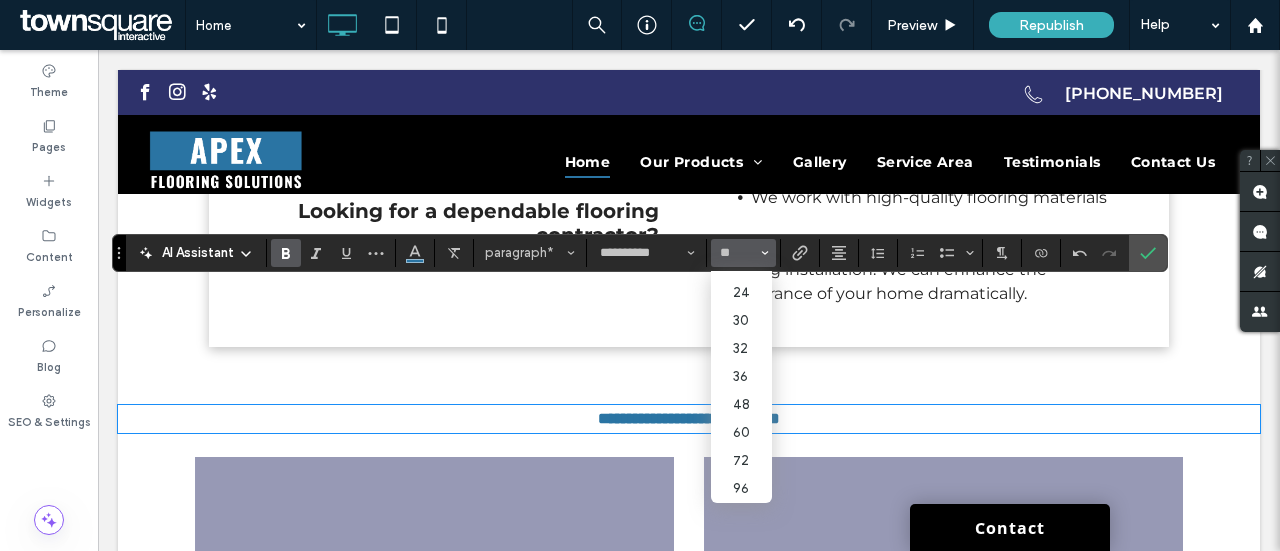 type on "**" 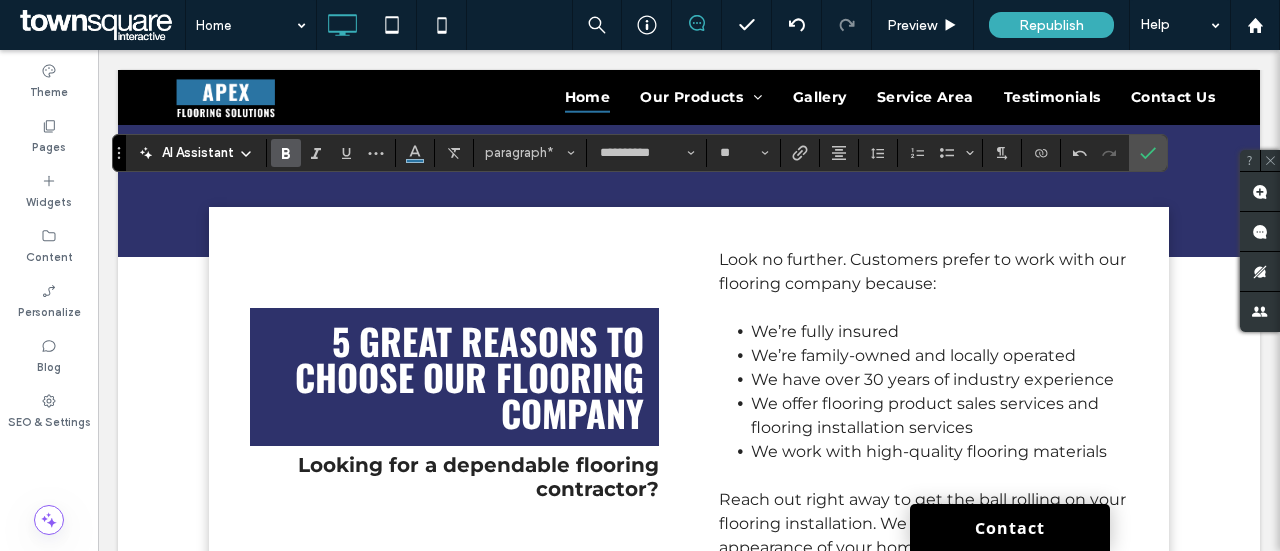scroll, scrollTop: 3060, scrollLeft: 0, axis: vertical 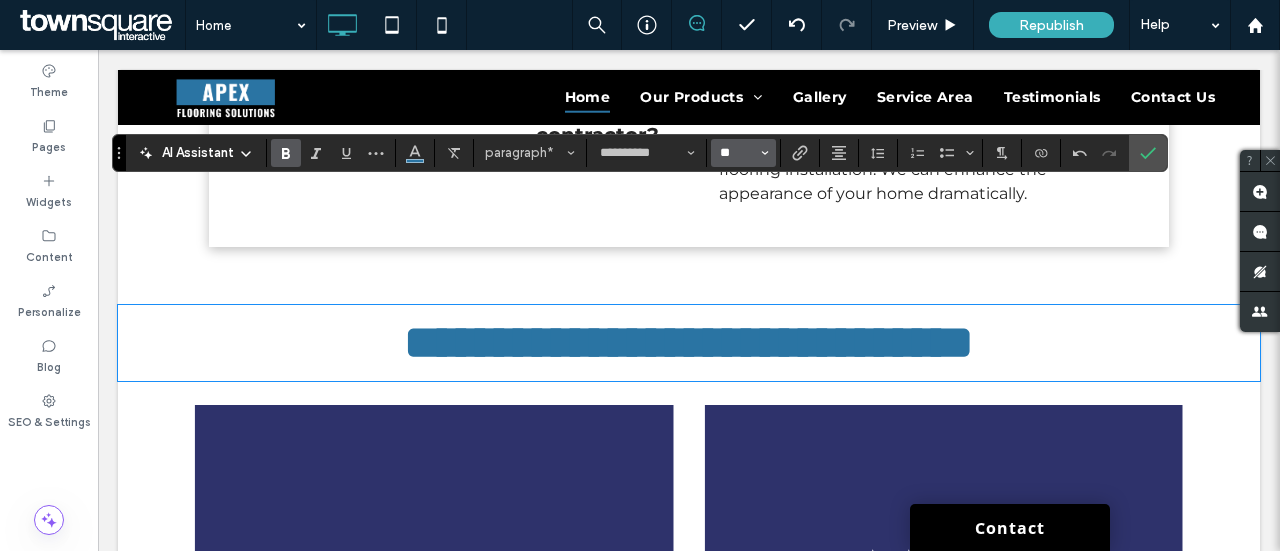 click on "**" at bounding box center [737, 153] 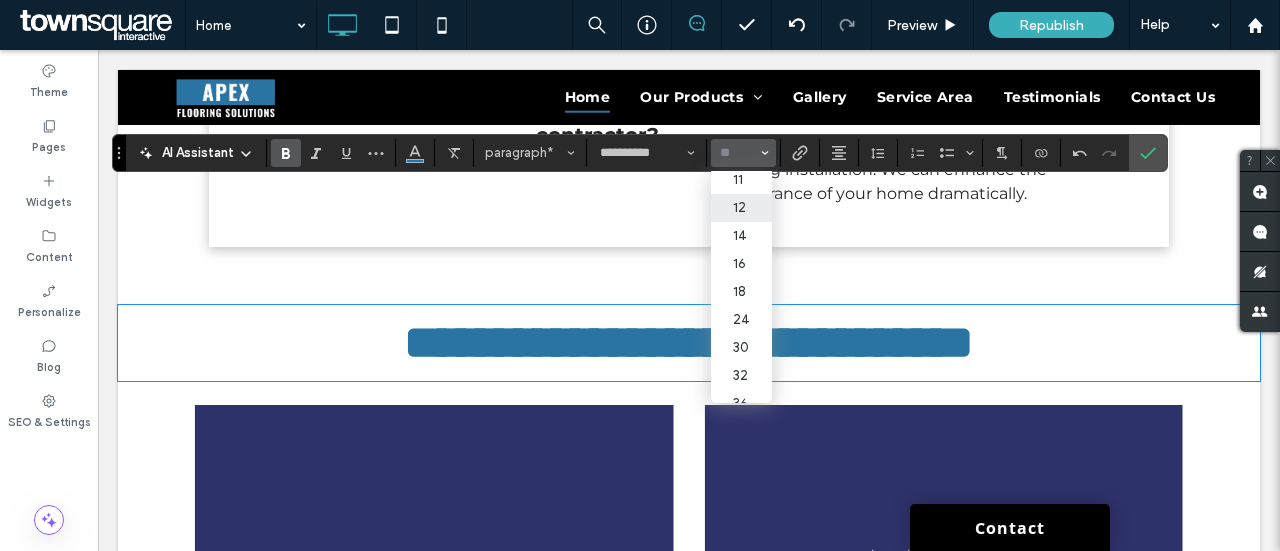 scroll, scrollTop: 200, scrollLeft: 0, axis: vertical 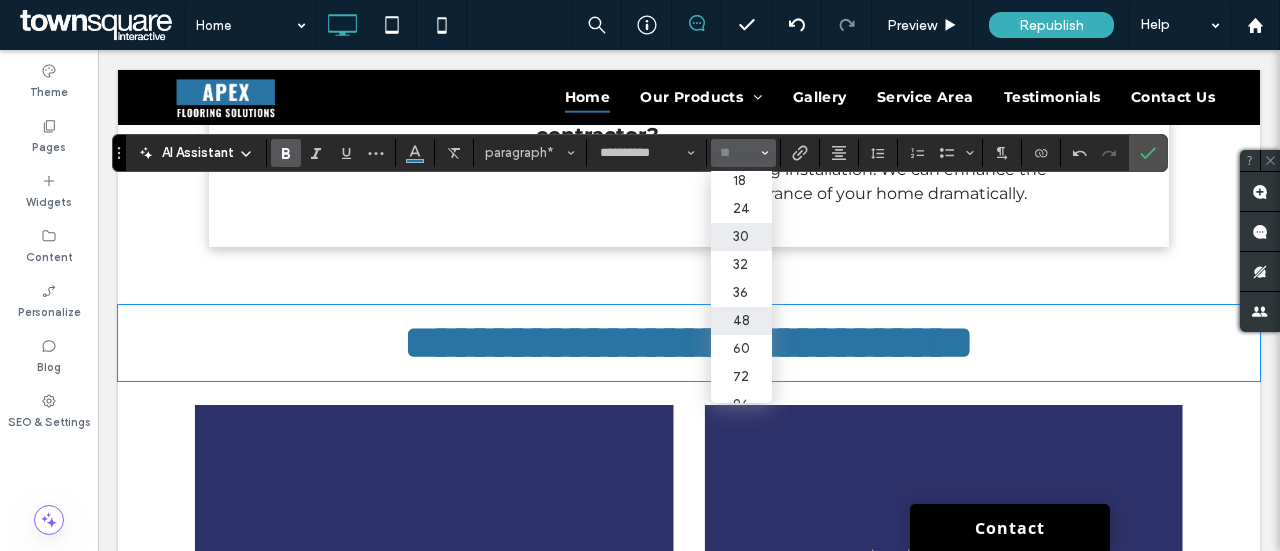 click on "30" at bounding box center (741, 237) 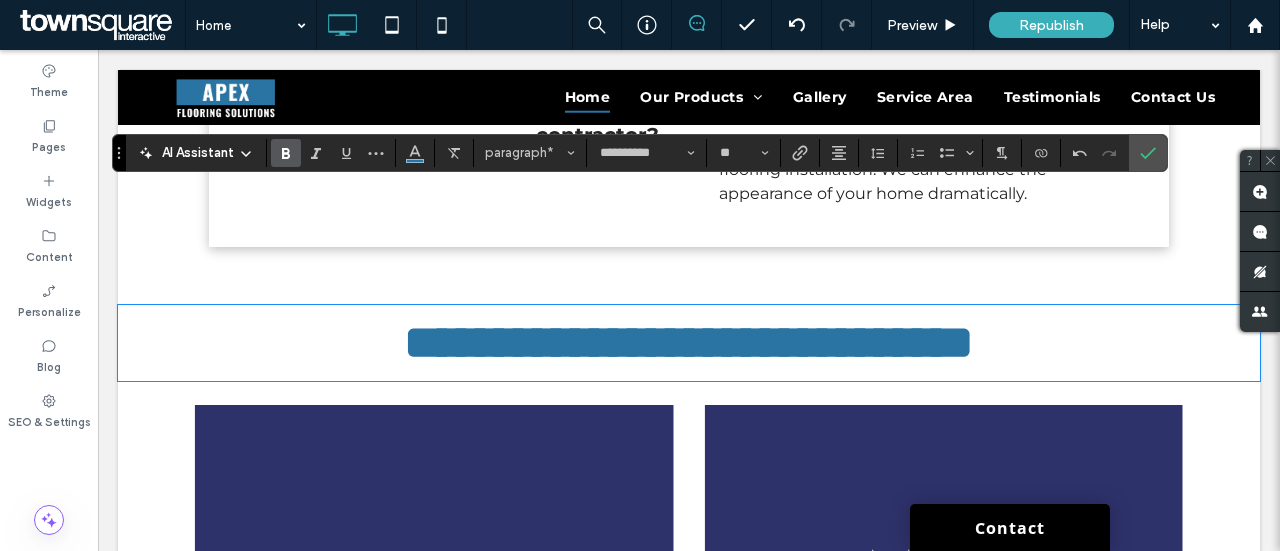 type on "**" 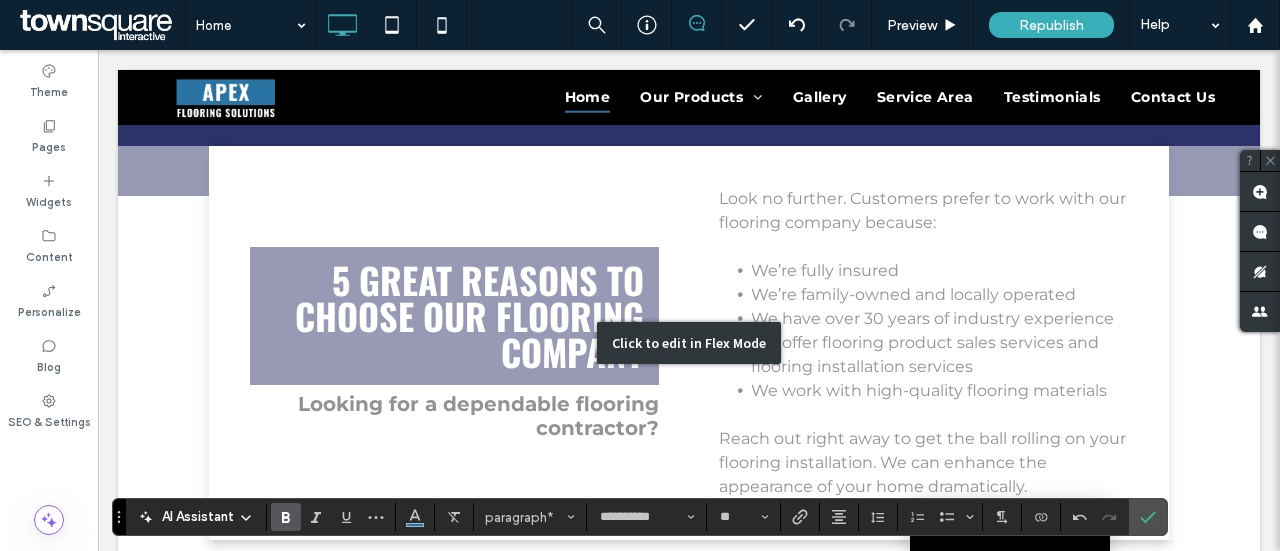 scroll, scrollTop: 2860, scrollLeft: 0, axis: vertical 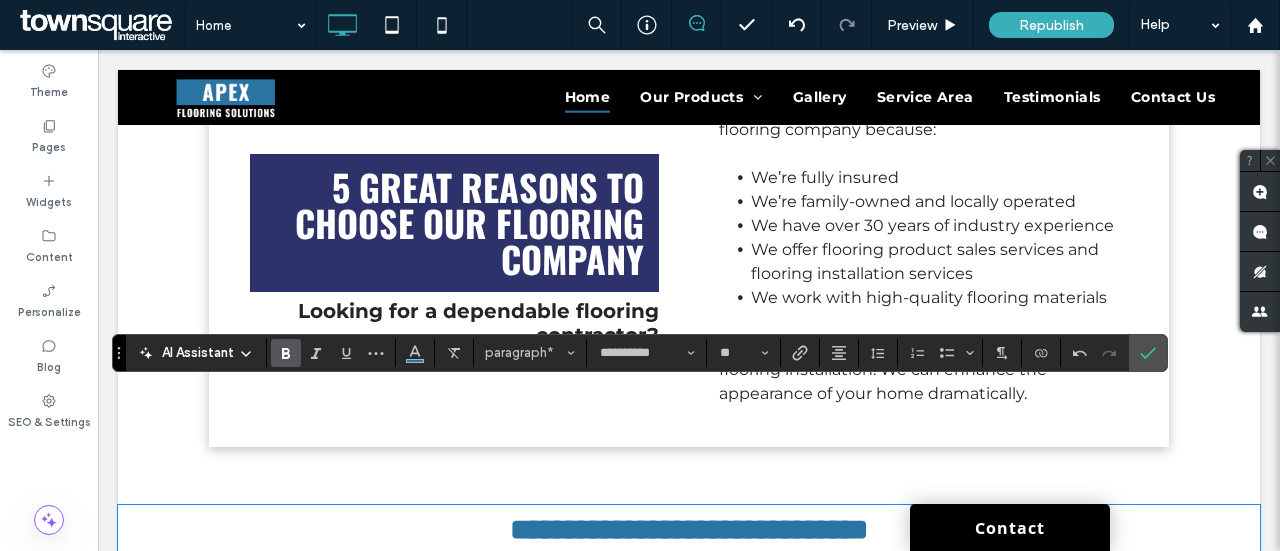 click on "**********" at bounding box center [689, 529] 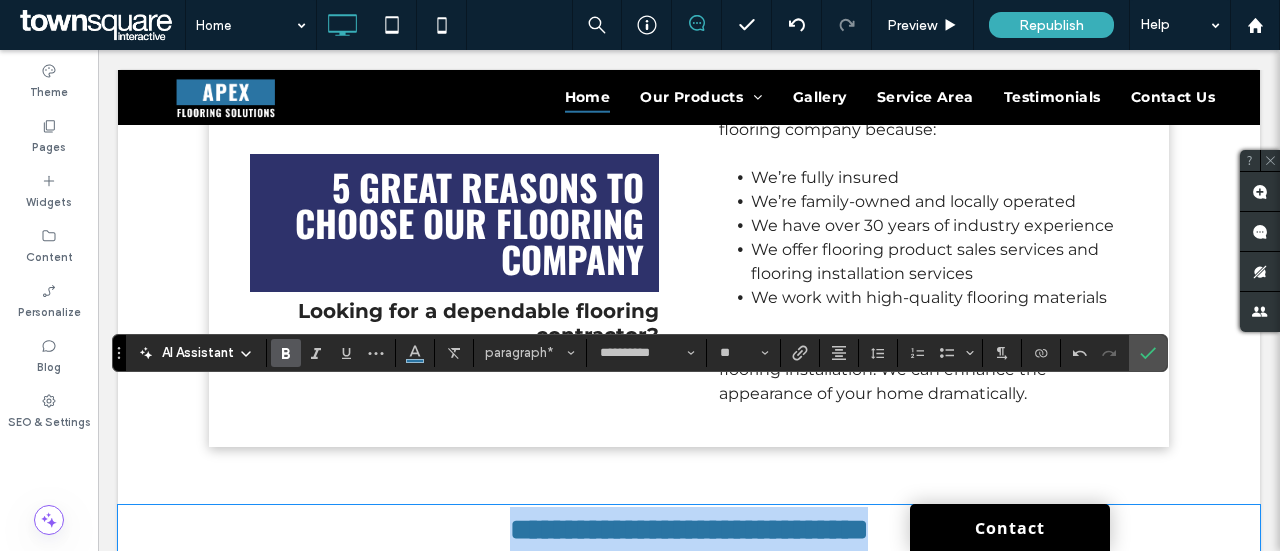drag, startPoint x: 966, startPoint y: 415, endPoint x: 419, endPoint y: 425, distance: 547.0914 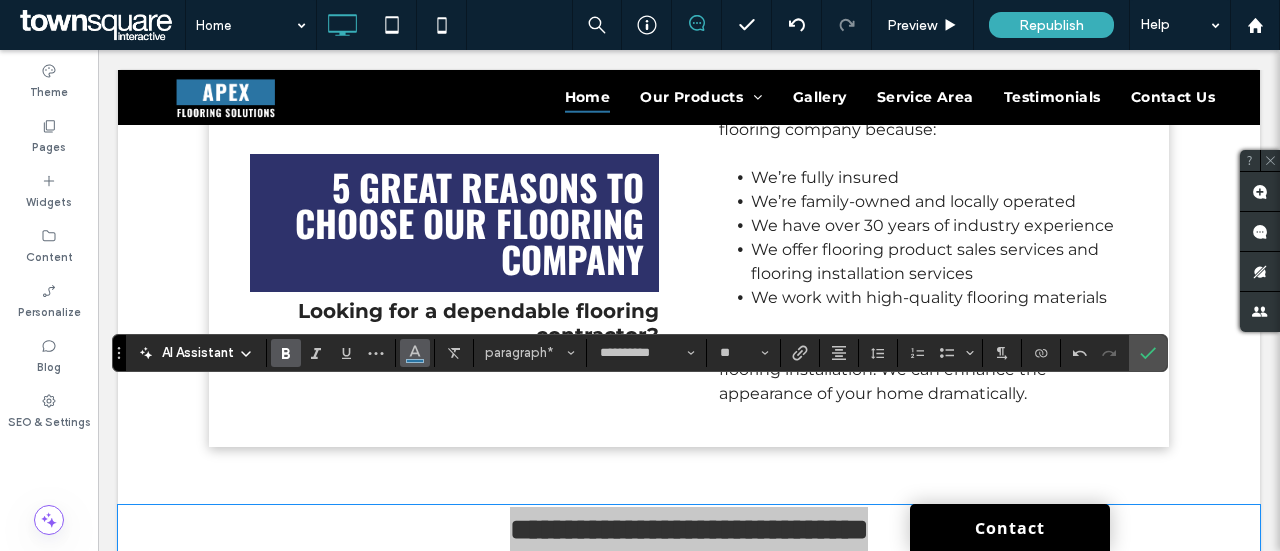 click at bounding box center (415, 351) 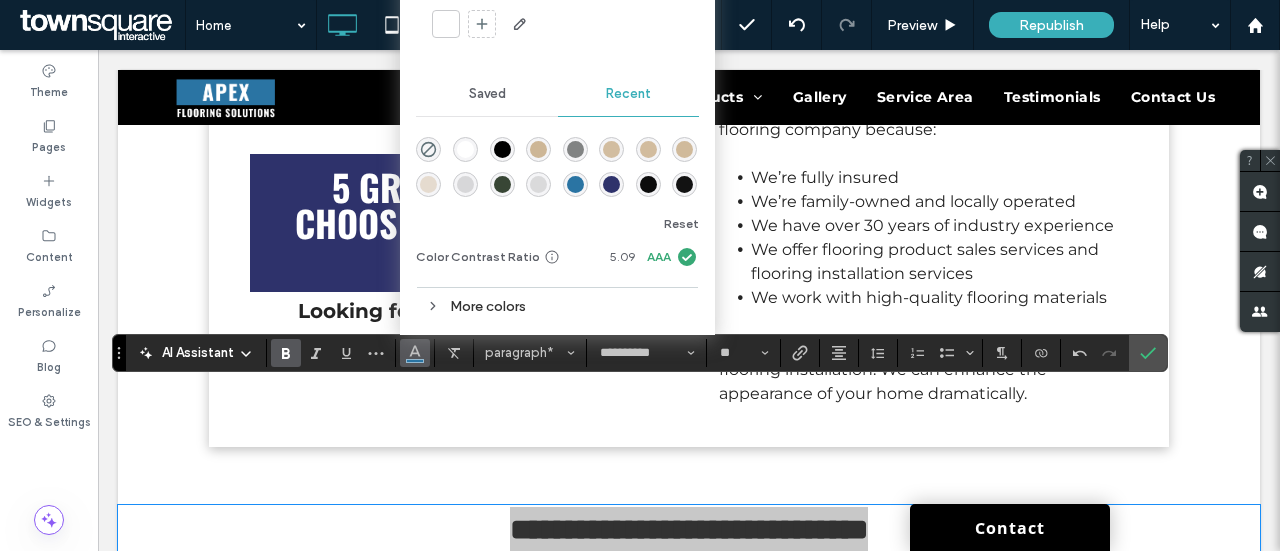 click at bounding box center [611, 184] 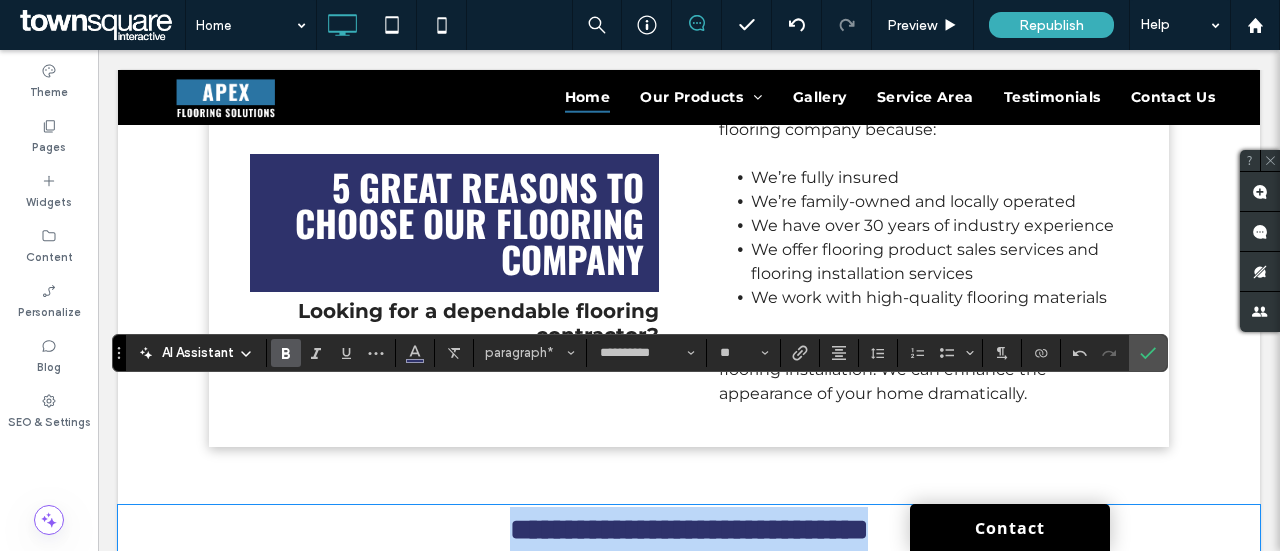click on "**********" at bounding box center (689, 529) 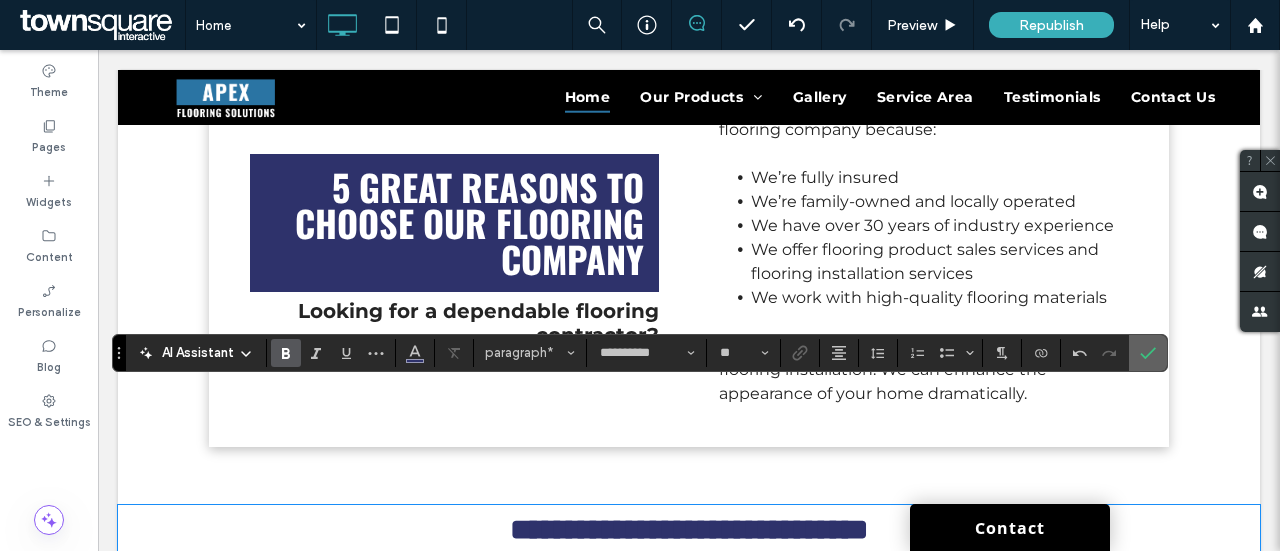 drag, startPoint x: 1132, startPoint y: 355, endPoint x: 1017, endPoint y: 303, distance: 126.210144 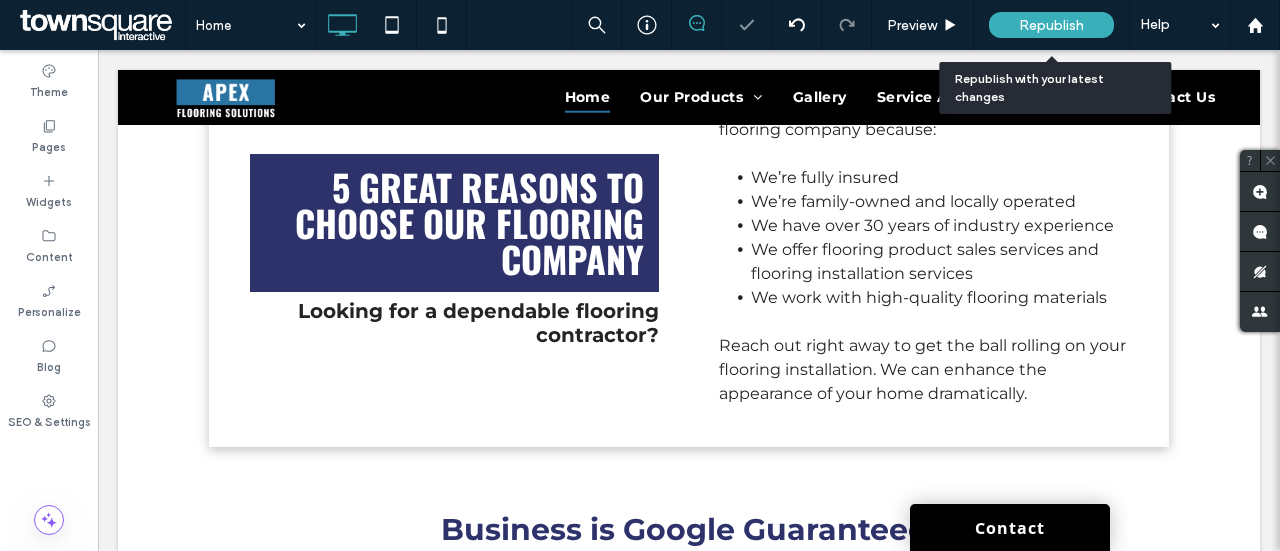 click on "Republish" at bounding box center (1051, 25) 